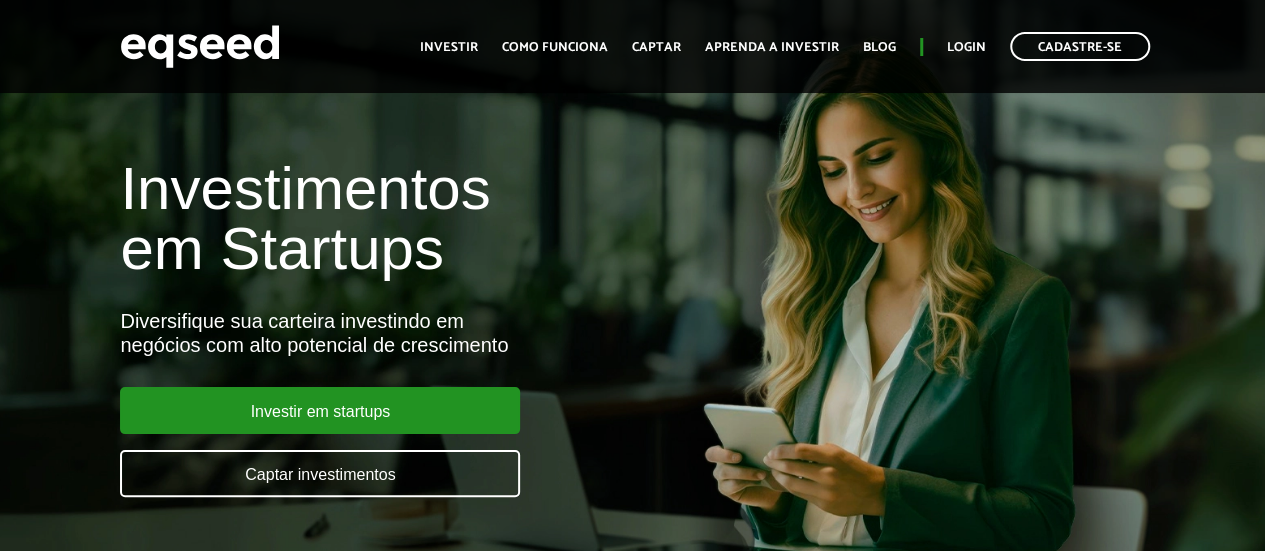 scroll, scrollTop: 100, scrollLeft: 0, axis: vertical 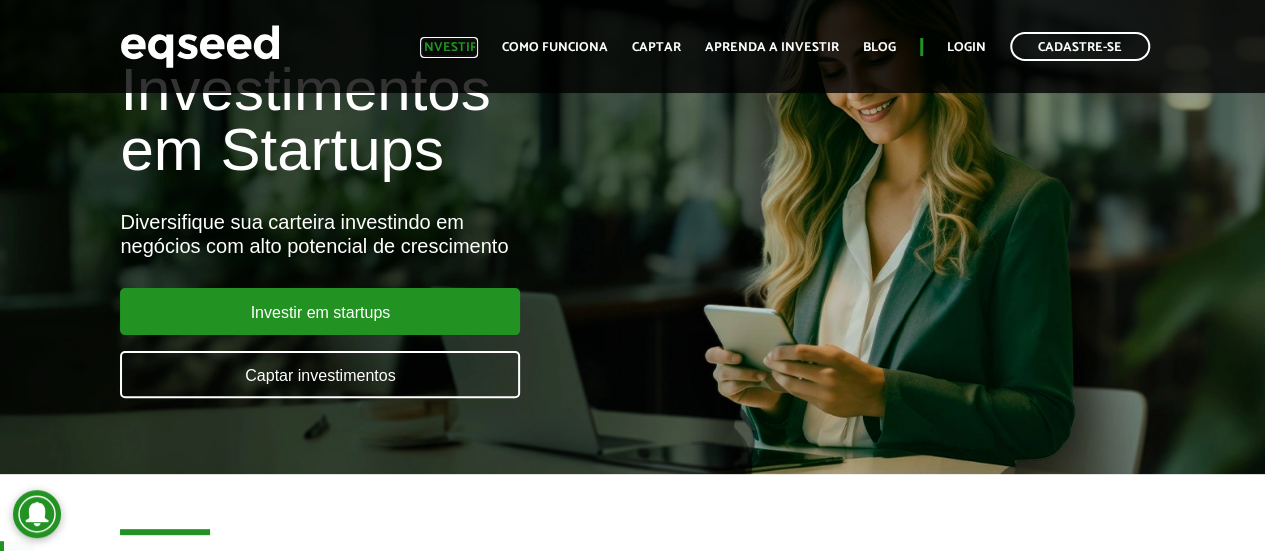 click on "Investir" at bounding box center [449, 47] 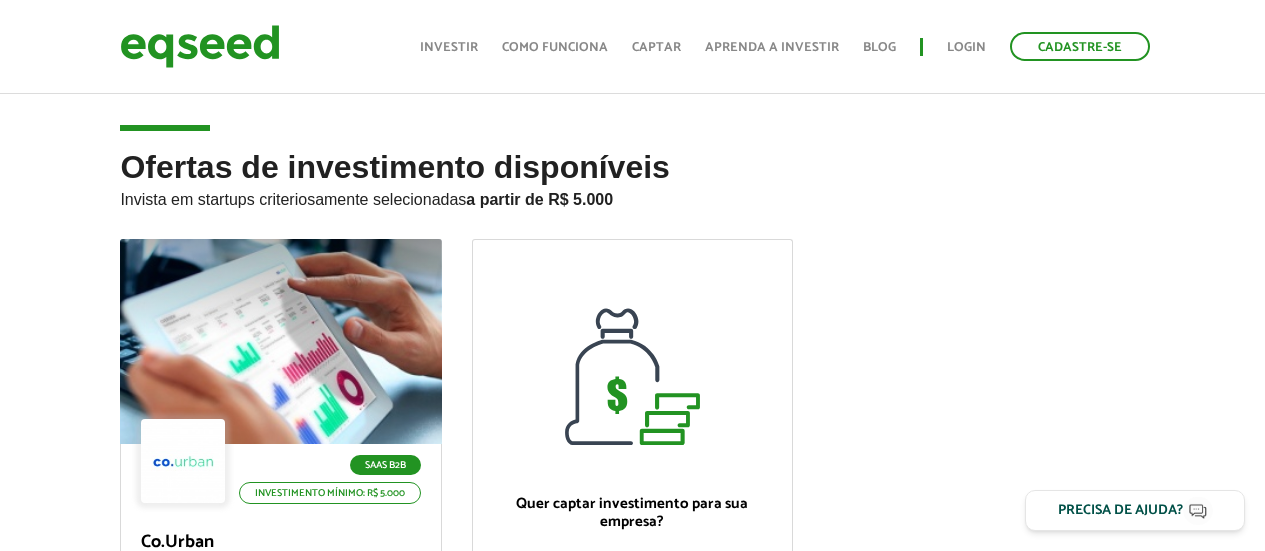 scroll, scrollTop: 300, scrollLeft: 0, axis: vertical 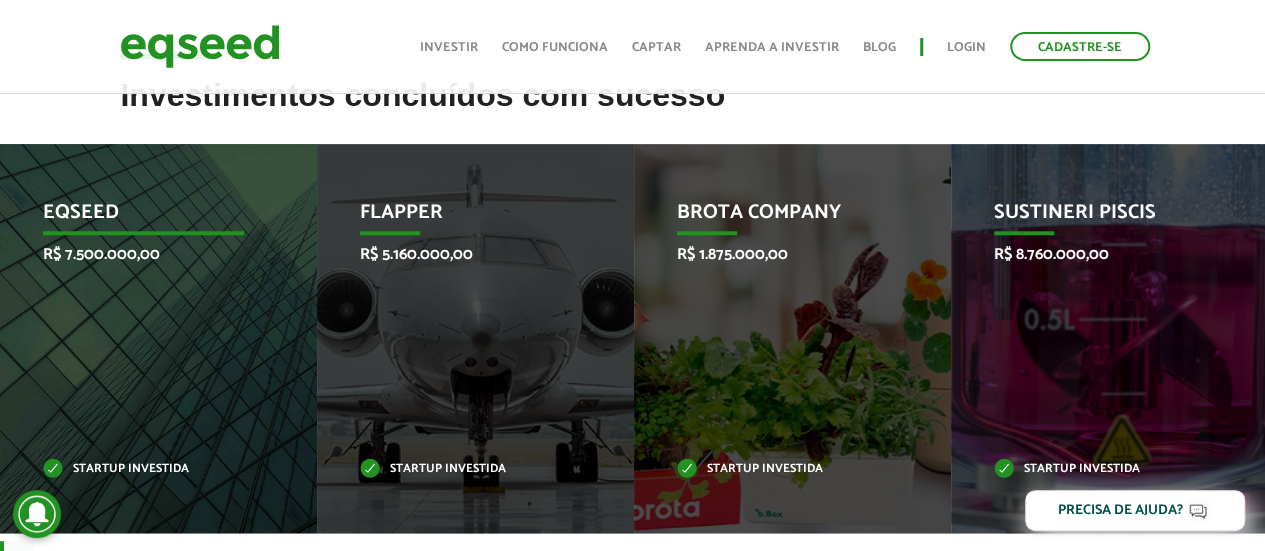 click on "EqSeed
R$ 7.500.000,00
Startup investida" at bounding box center [143, 338] 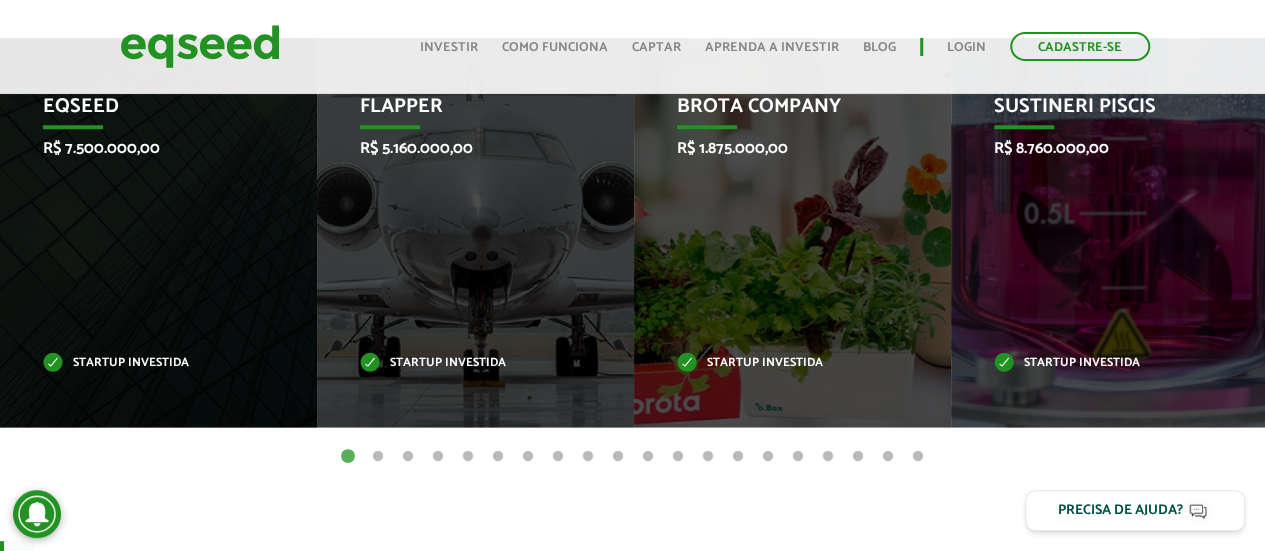 scroll, scrollTop: 1000, scrollLeft: 0, axis: vertical 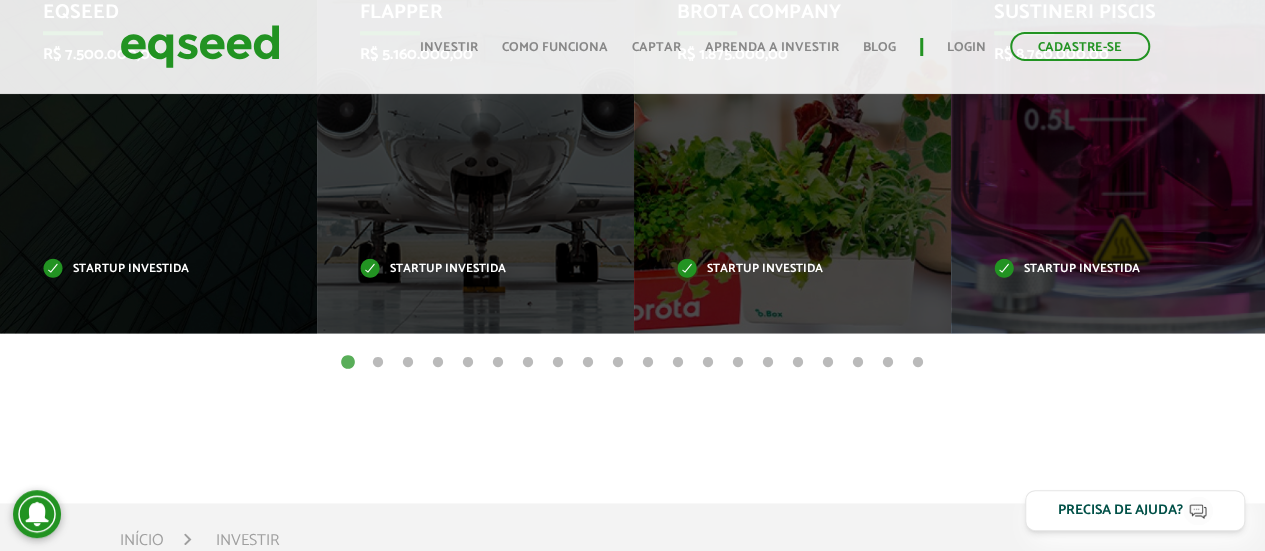 click on "2" at bounding box center (378, 363) 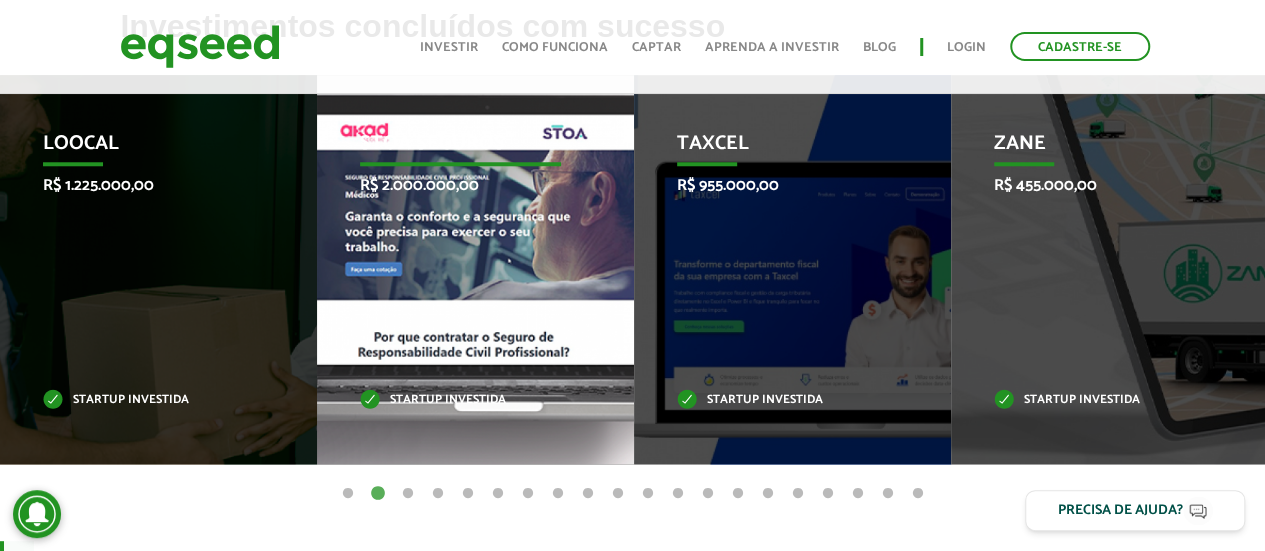 scroll, scrollTop: 900, scrollLeft: 0, axis: vertical 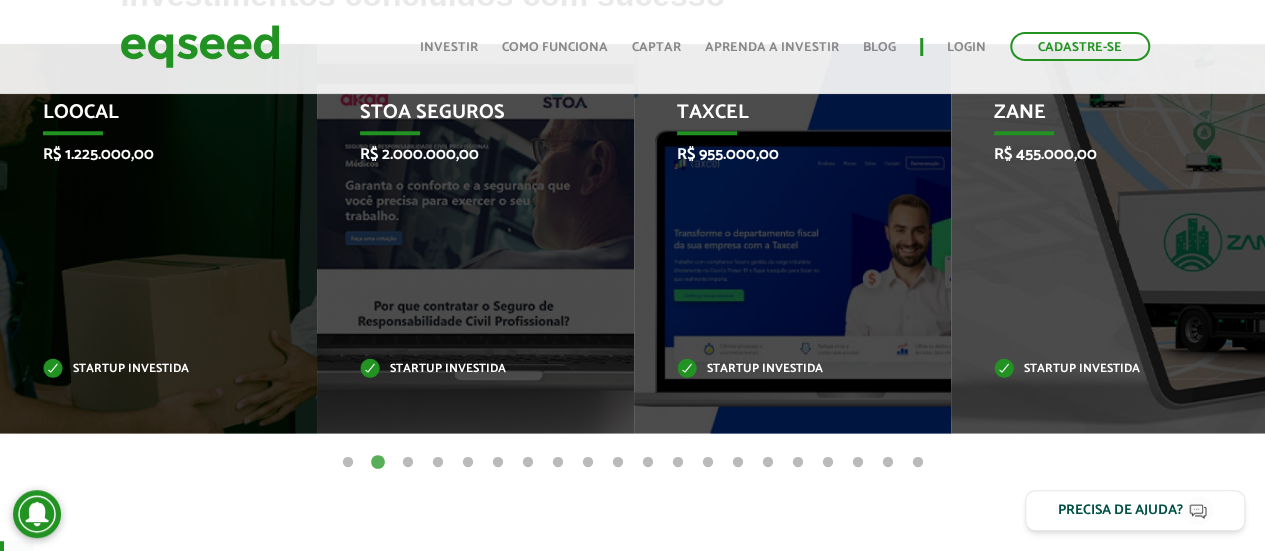 click on "3" at bounding box center (408, 463) 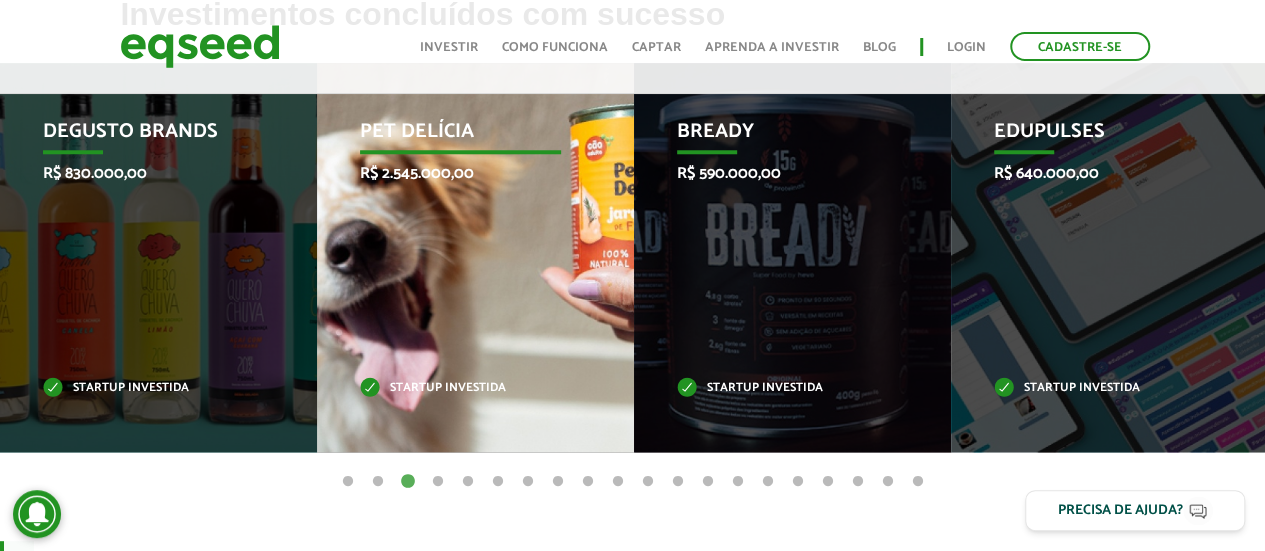 scroll, scrollTop: 900, scrollLeft: 0, axis: vertical 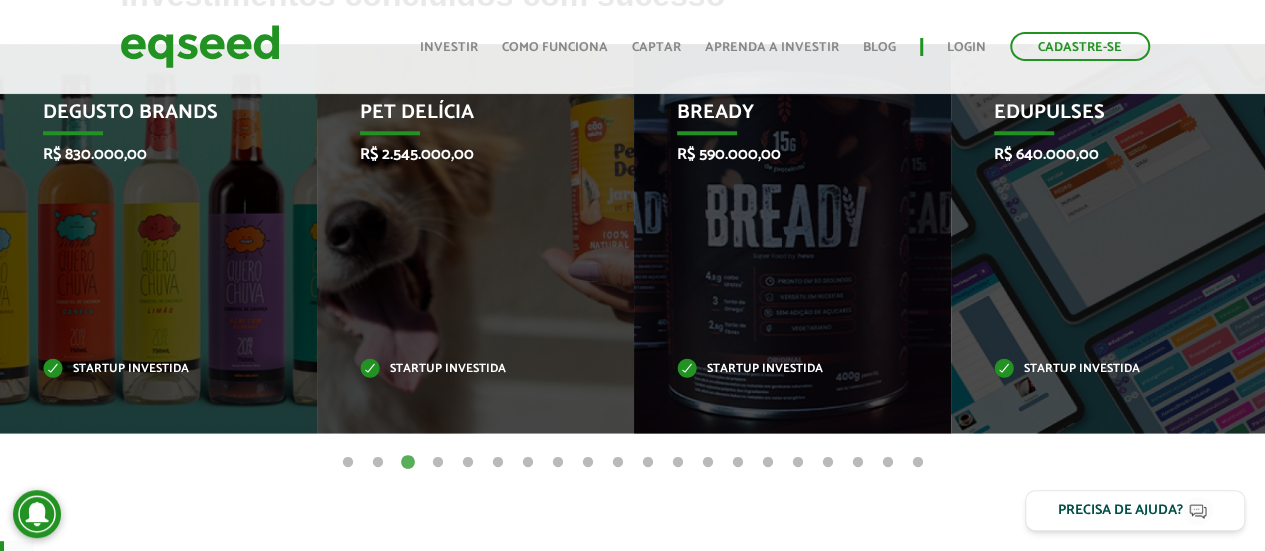 click on "4" at bounding box center [438, 463] 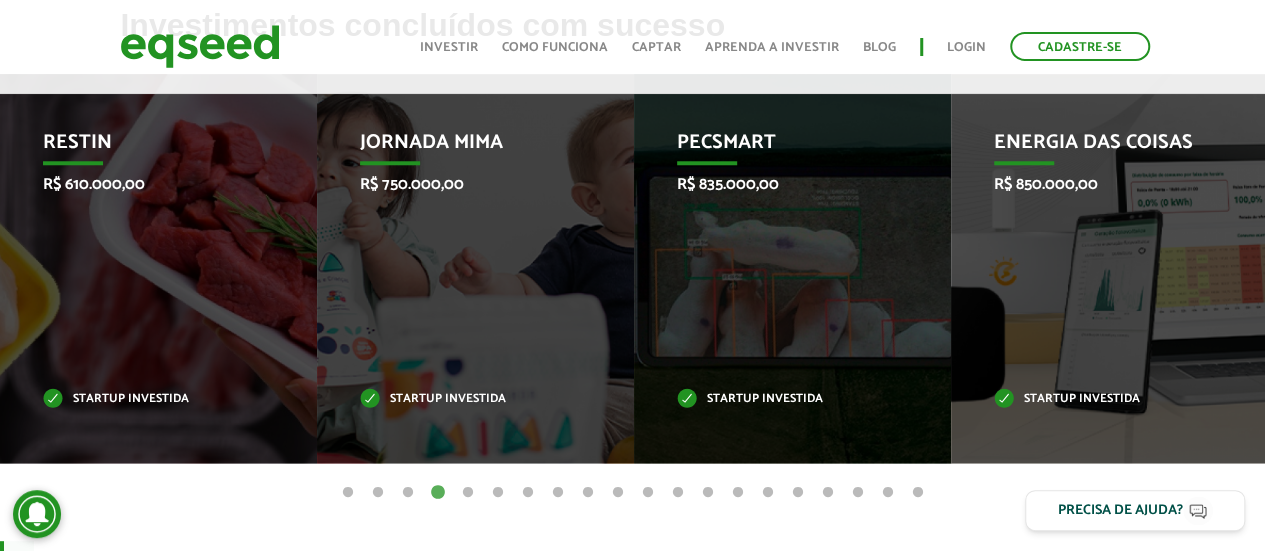 scroll, scrollTop: 900, scrollLeft: 0, axis: vertical 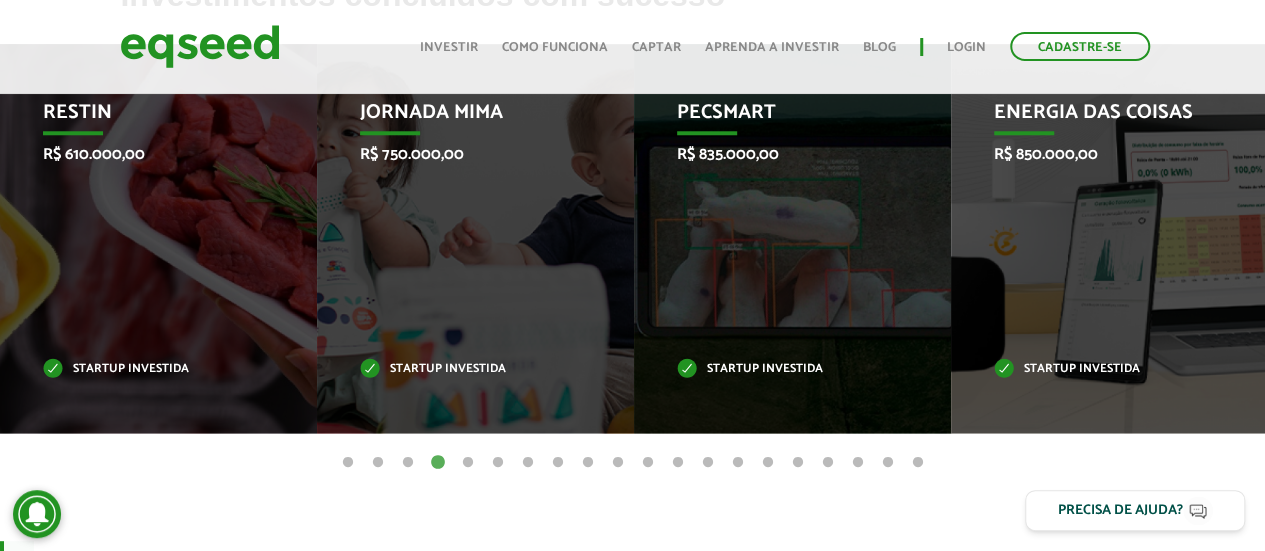 click on "5" at bounding box center (468, 463) 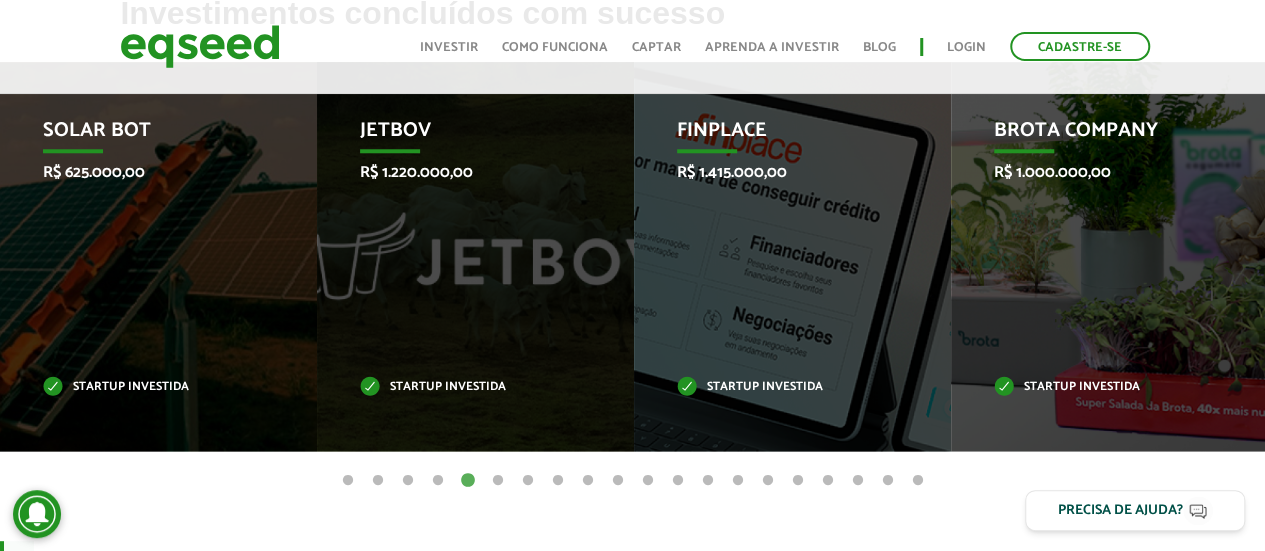 scroll, scrollTop: 900, scrollLeft: 0, axis: vertical 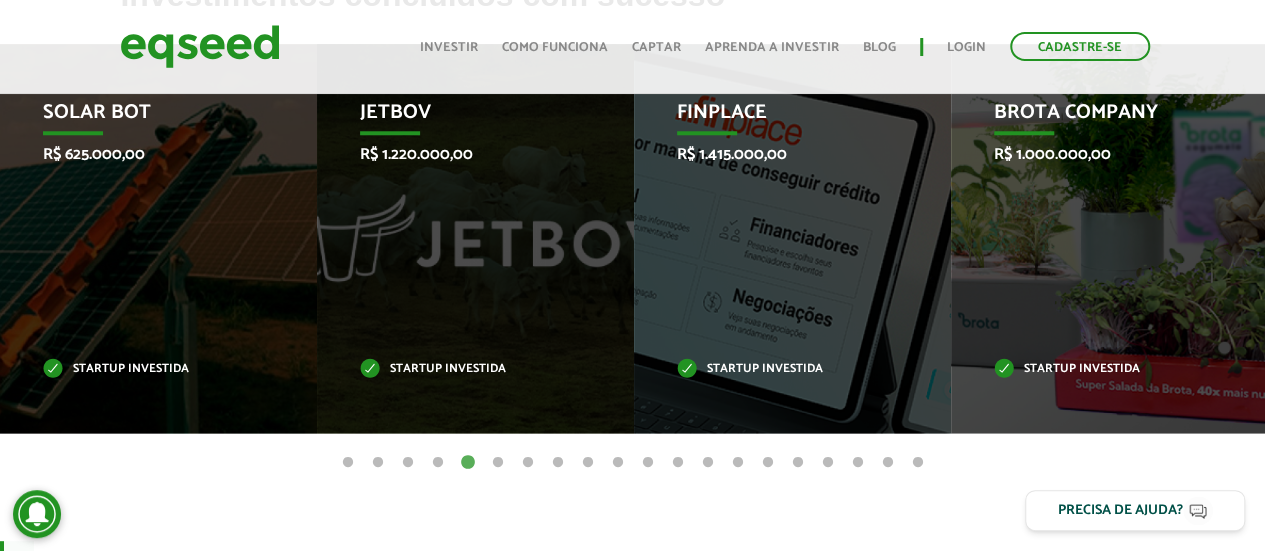 click on "6" at bounding box center [498, 463] 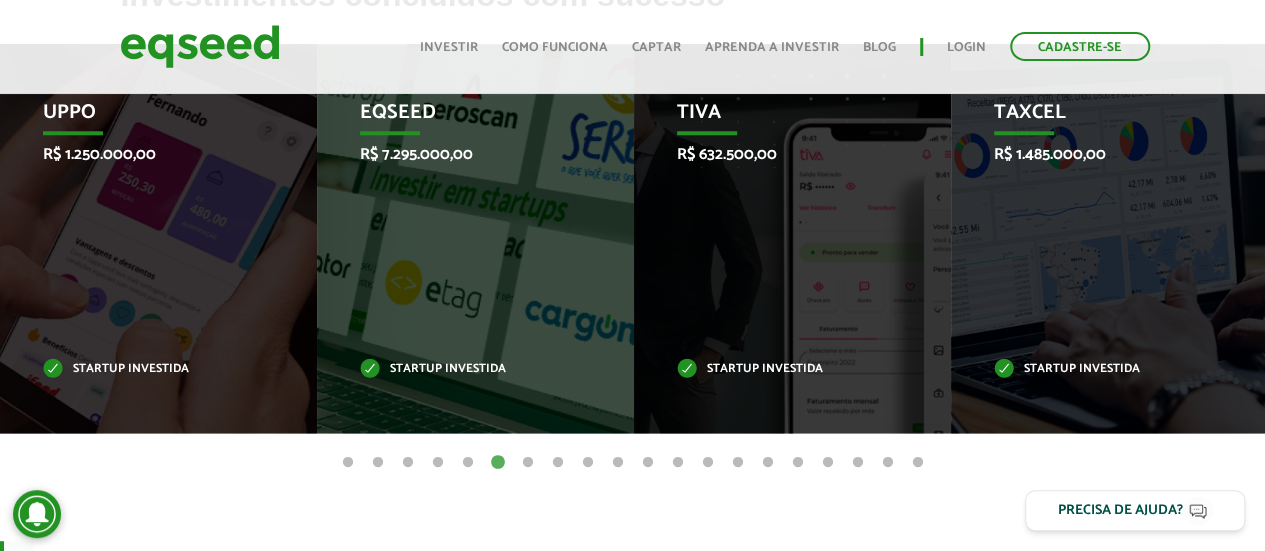click on "7" at bounding box center (528, 463) 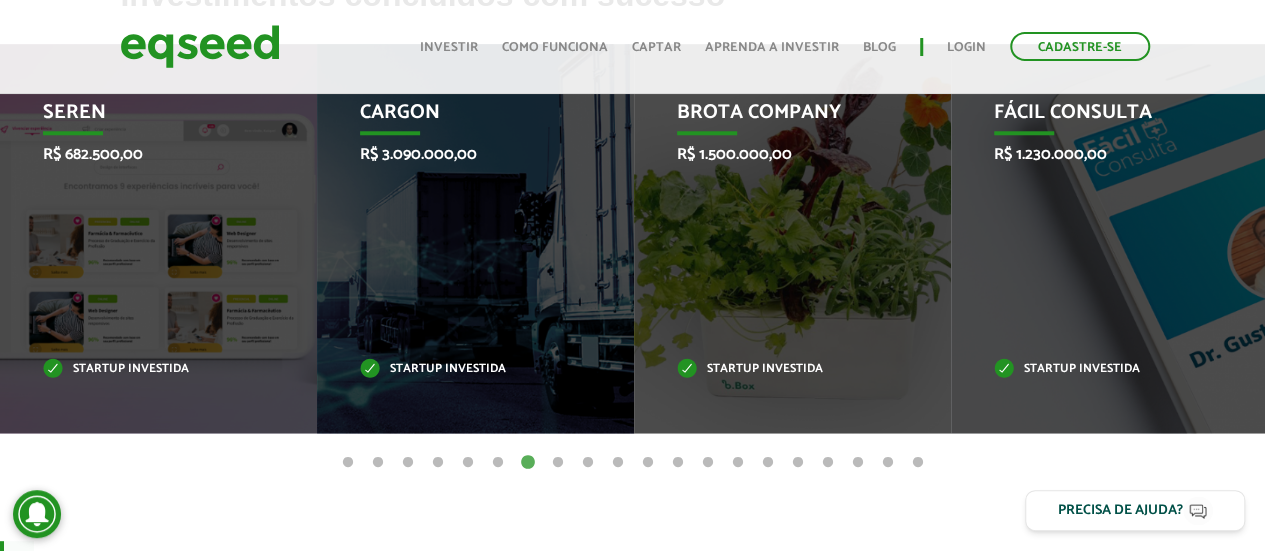 click on "8" at bounding box center [558, 463] 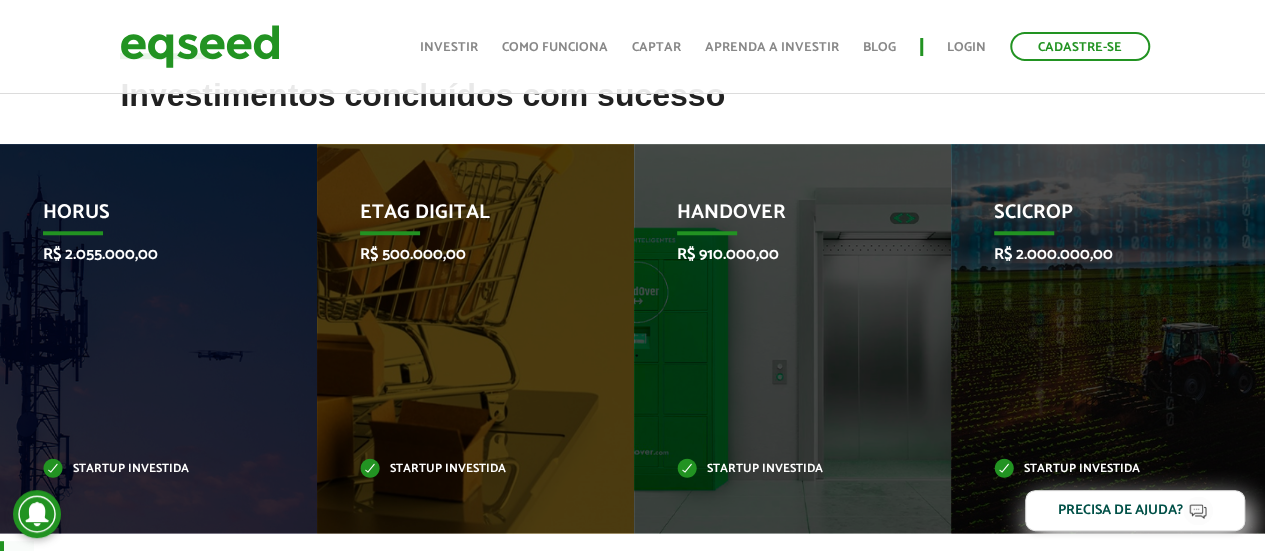 scroll, scrollTop: 900, scrollLeft: 0, axis: vertical 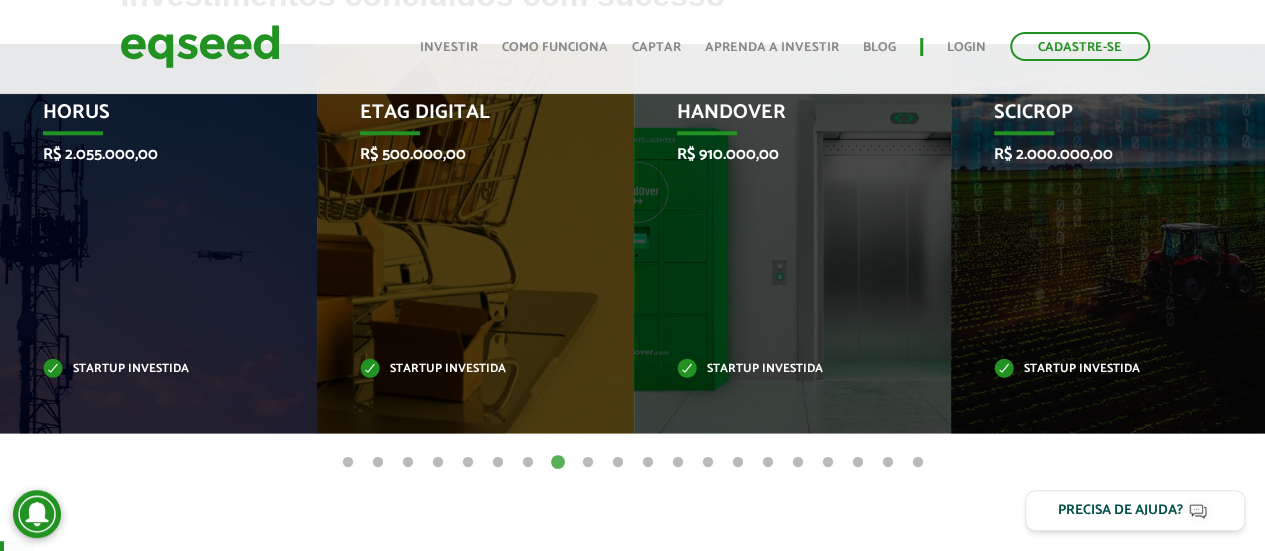 click on "9" at bounding box center [588, 463] 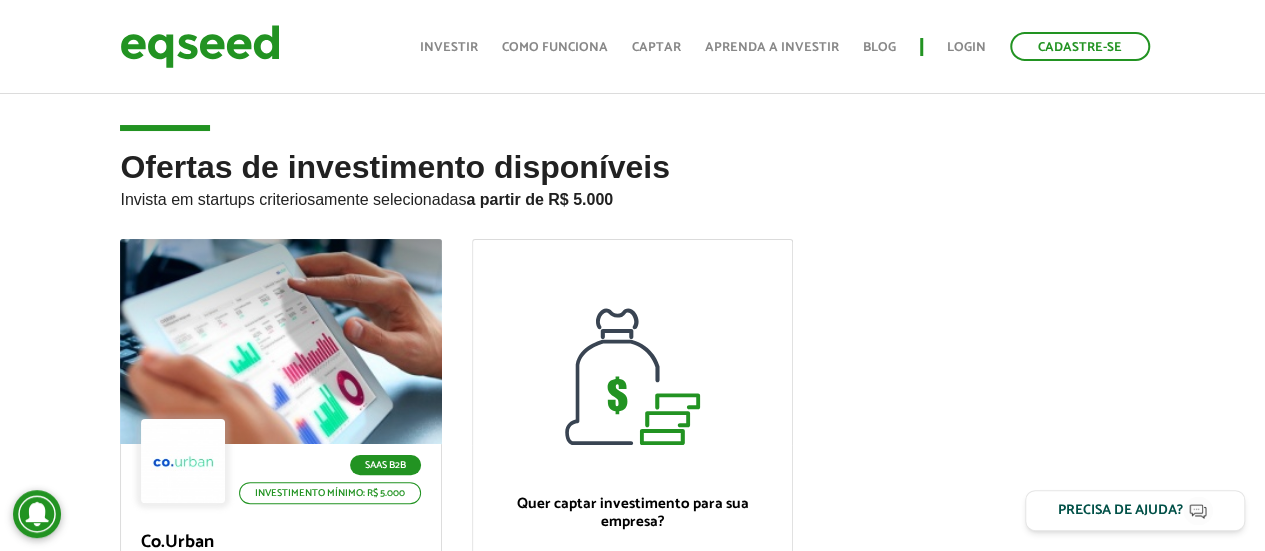 scroll, scrollTop: 300, scrollLeft: 0, axis: vertical 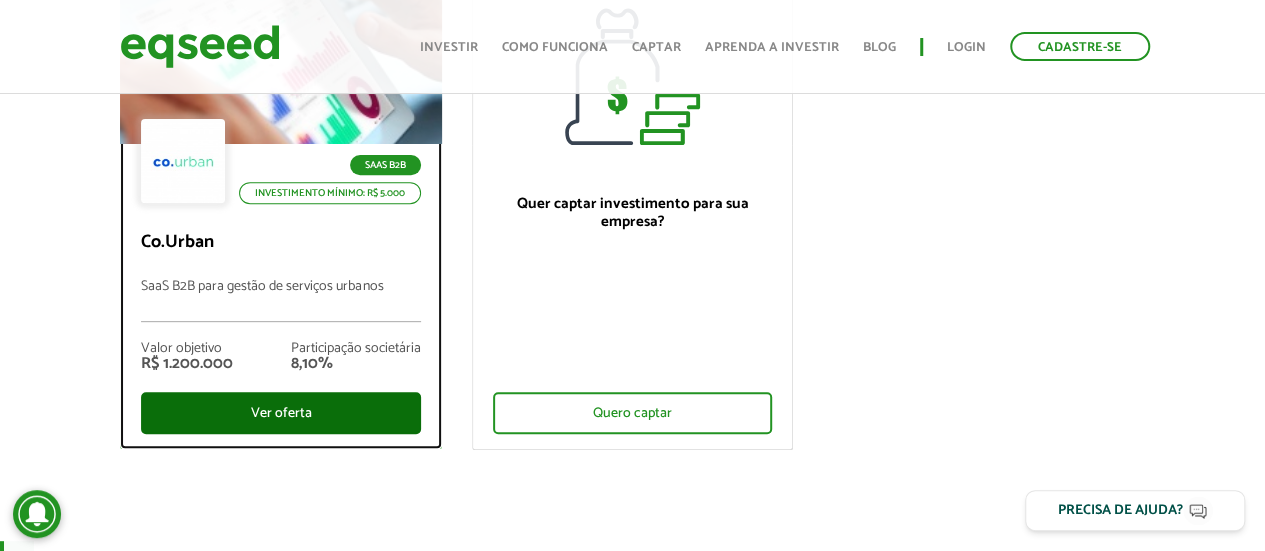 click on "Ver oferta" at bounding box center (280, 413) 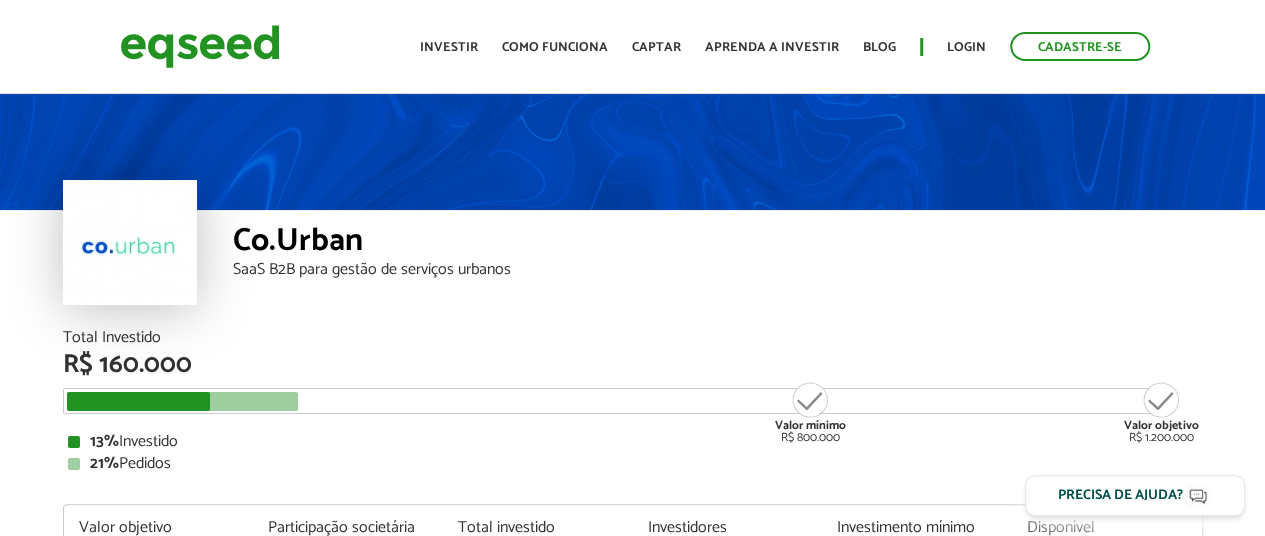 scroll, scrollTop: 100, scrollLeft: 0, axis: vertical 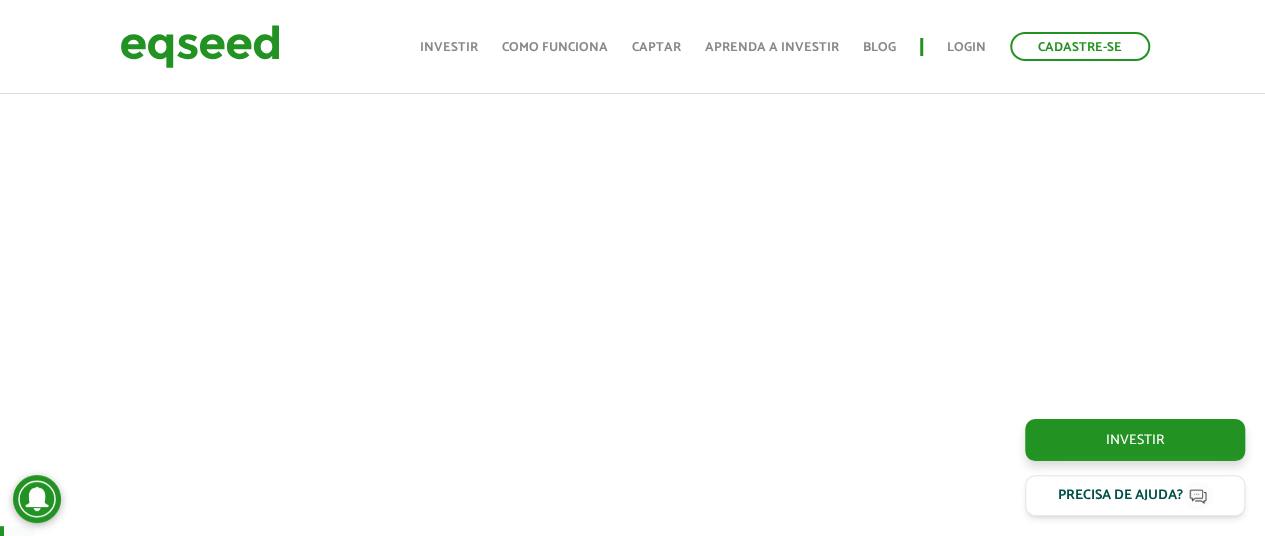 click at bounding box center [632, 148] 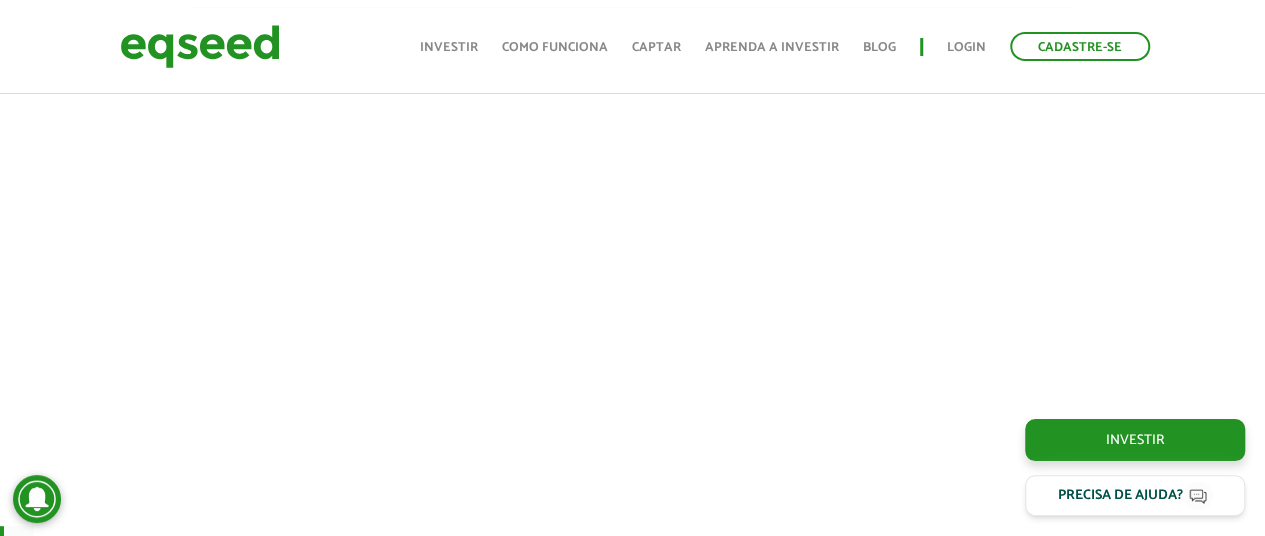 click on "x" at bounding box center (632, 14928) 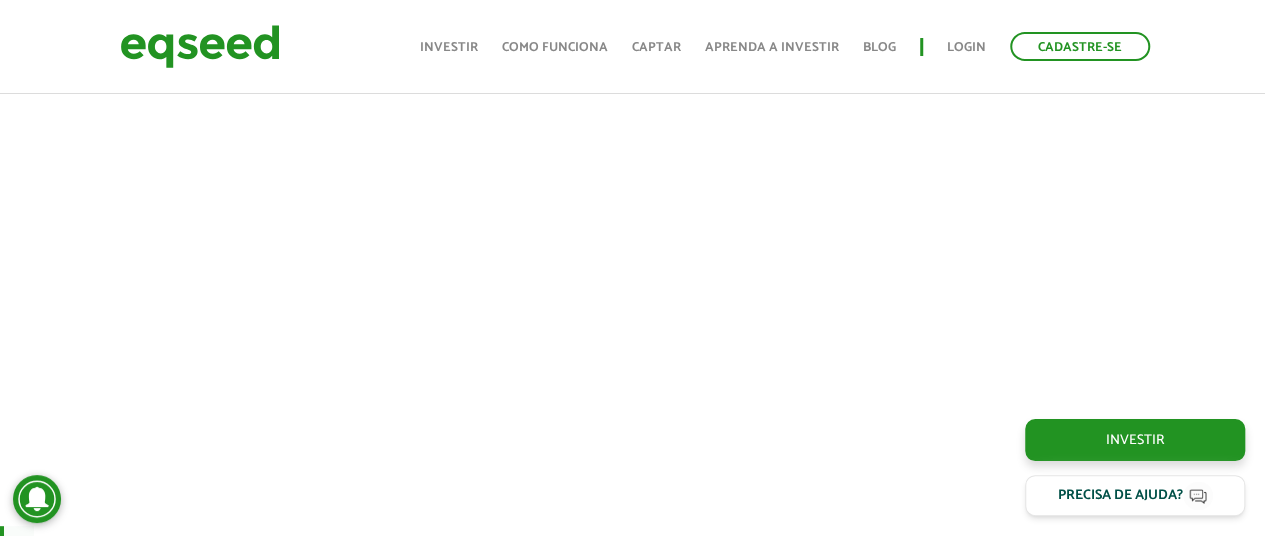 scroll, scrollTop: 1017, scrollLeft: 0, axis: vertical 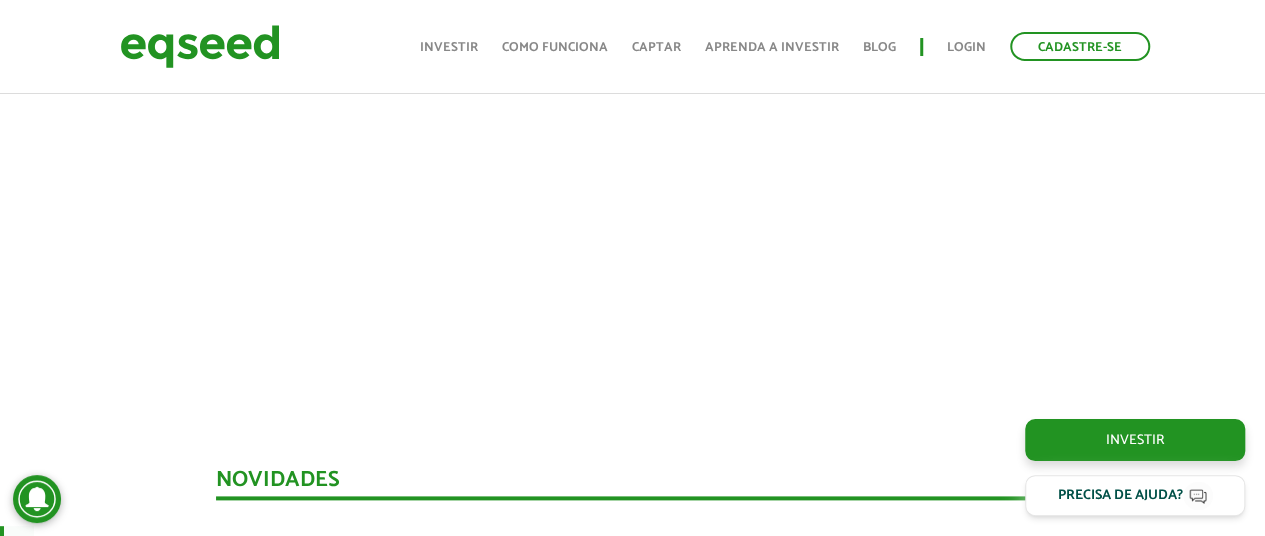 click at bounding box center [632, 48] 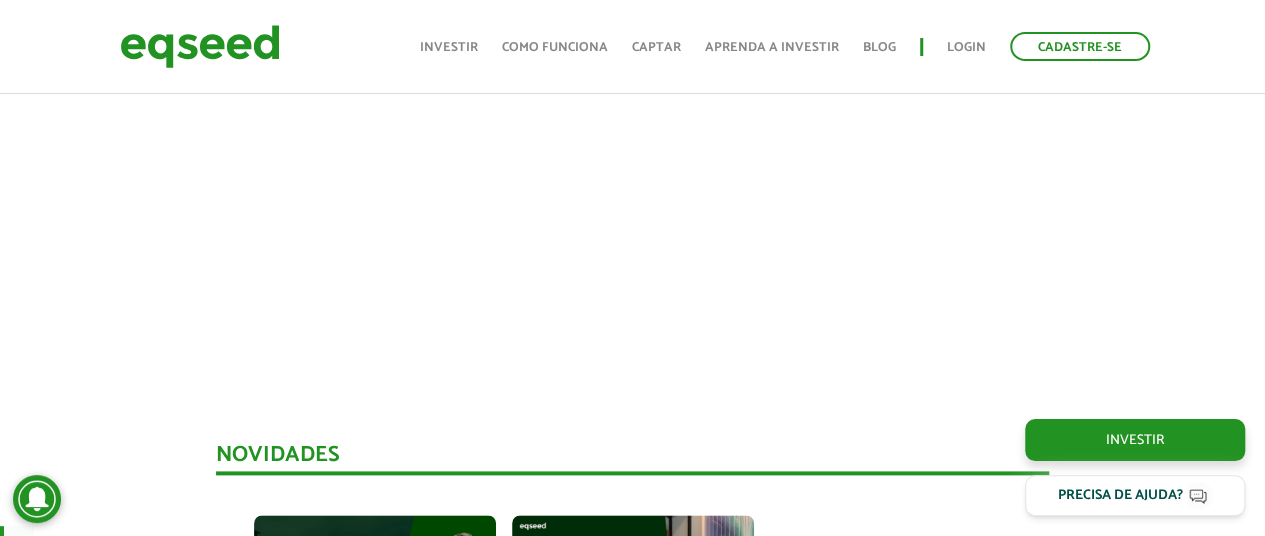 scroll, scrollTop: 1017, scrollLeft: 0, axis: vertical 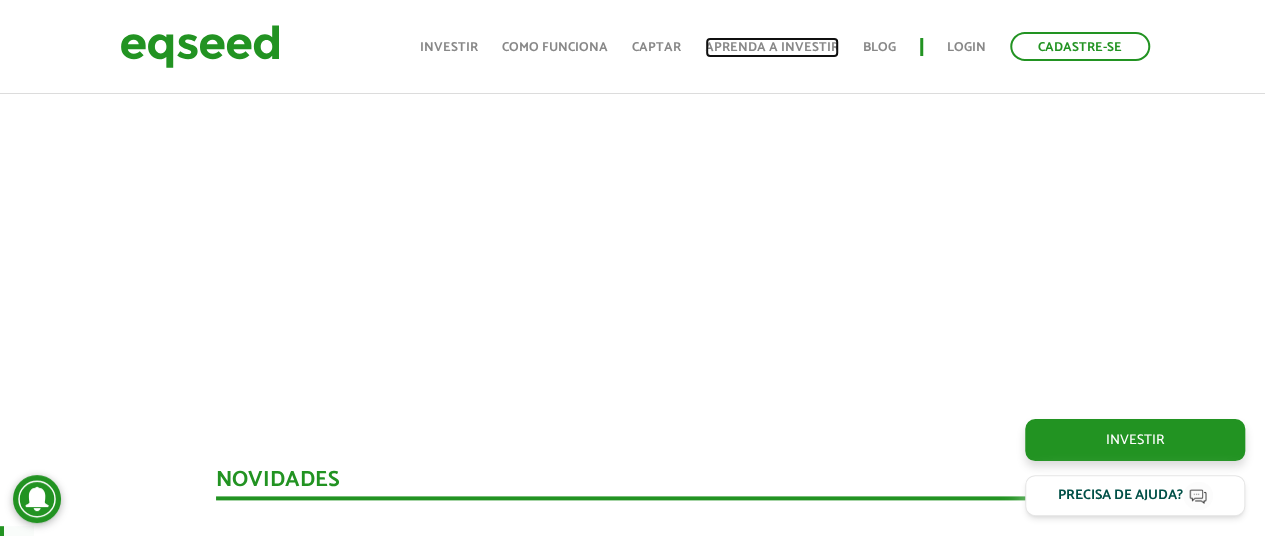 click on "Aprenda a investir" at bounding box center (772, 47) 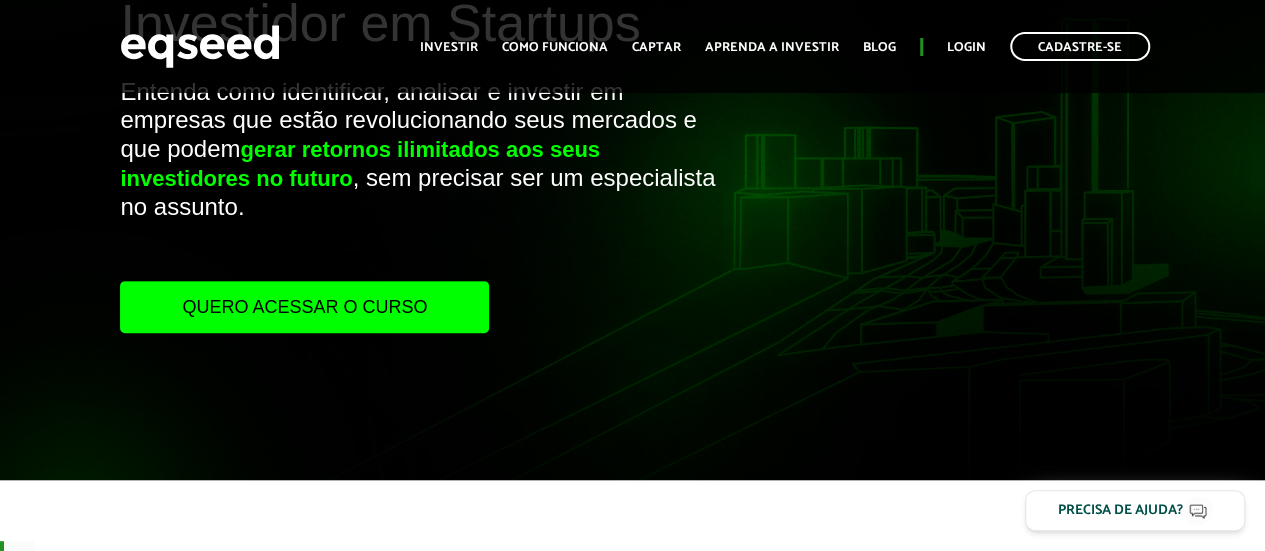 scroll, scrollTop: 396, scrollLeft: 0, axis: vertical 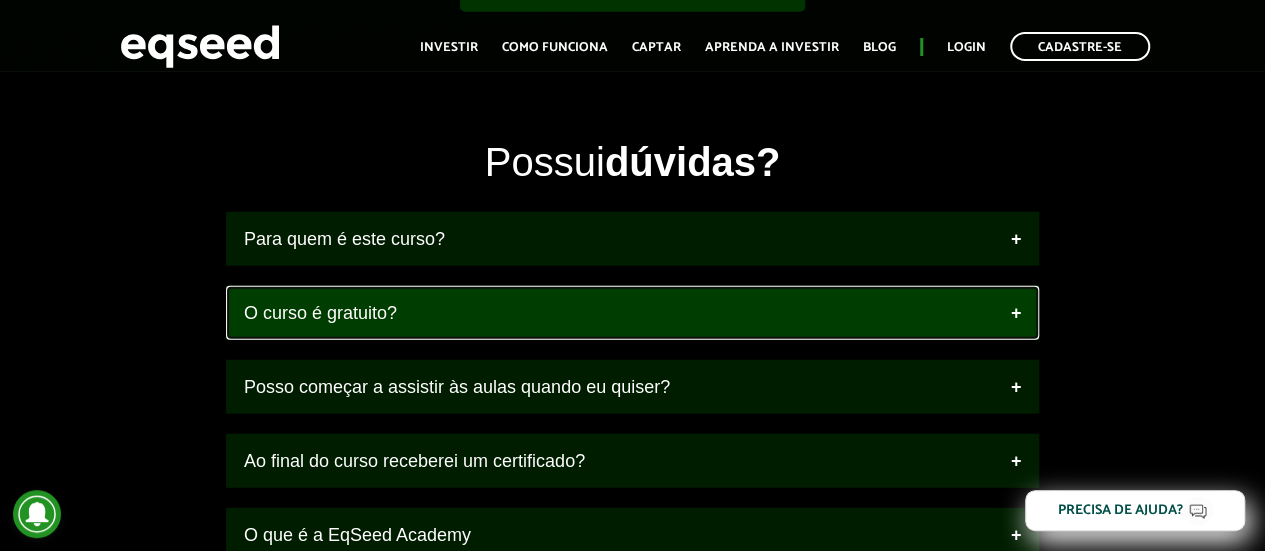 click on "O curso é gratuito?" at bounding box center [632, 313] 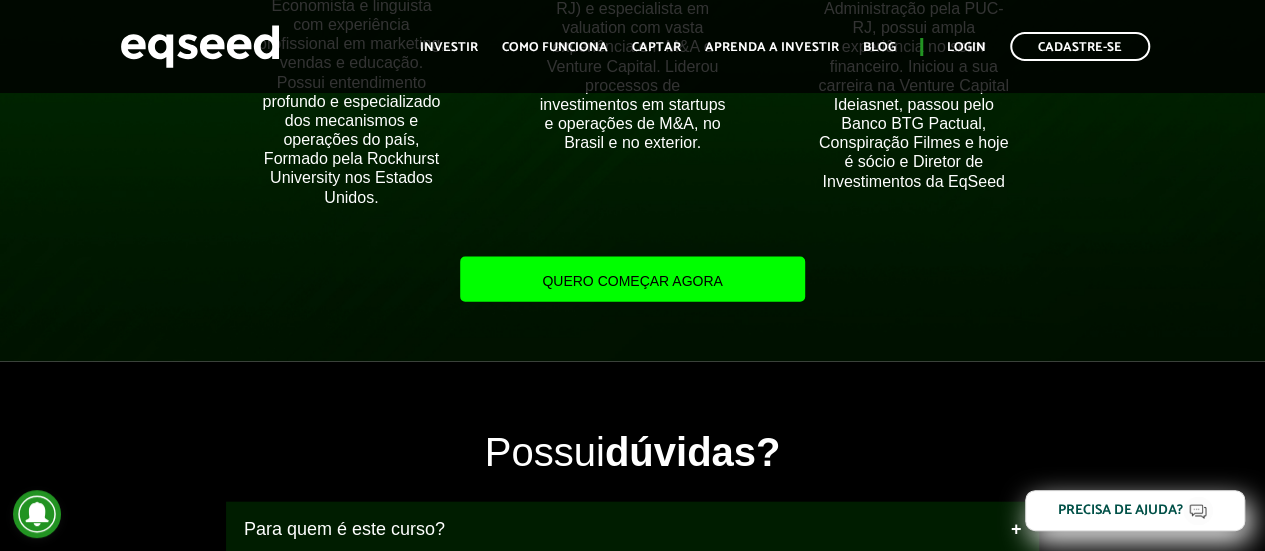 scroll, scrollTop: 2100, scrollLeft: 0, axis: vertical 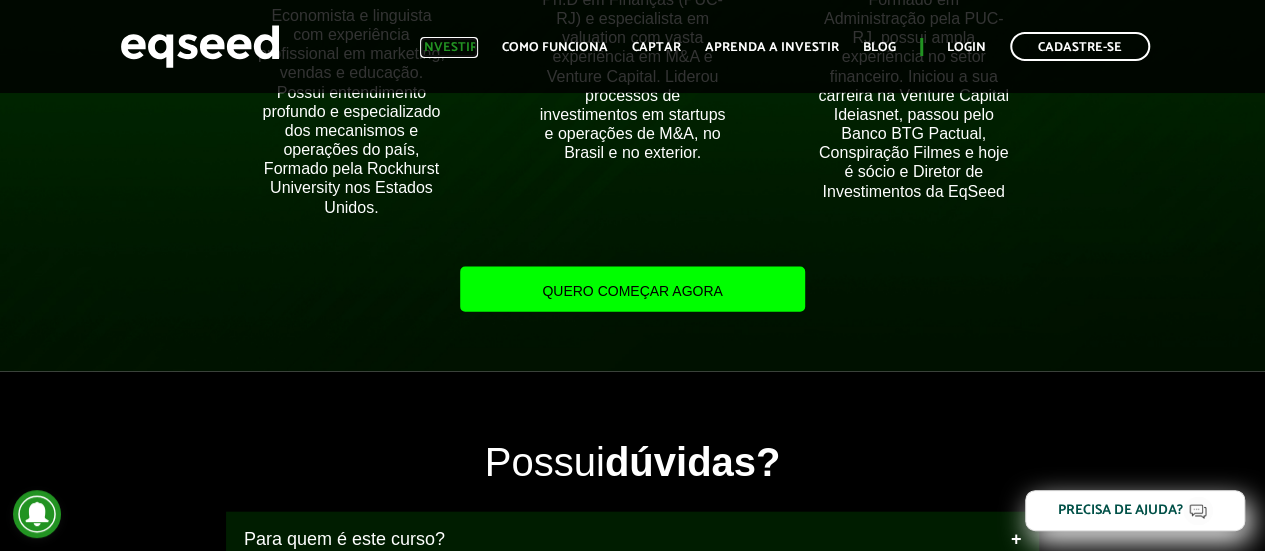 click on "Investir" at bounding box center (449, 47) 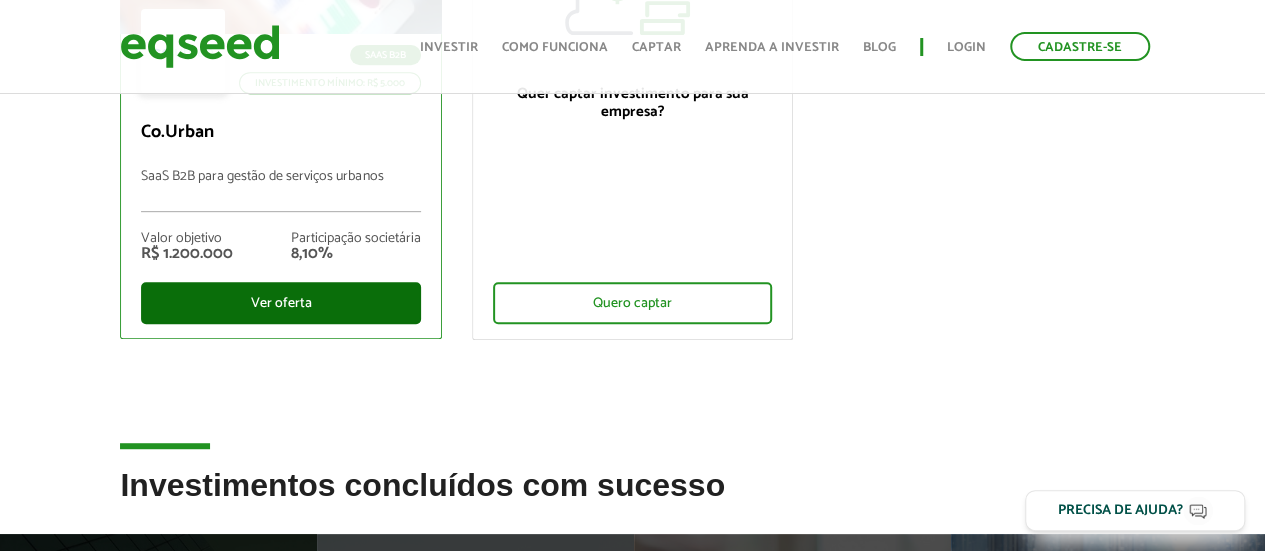 scroll, scrollTop: 0, scrollLeft: 0, axis: both 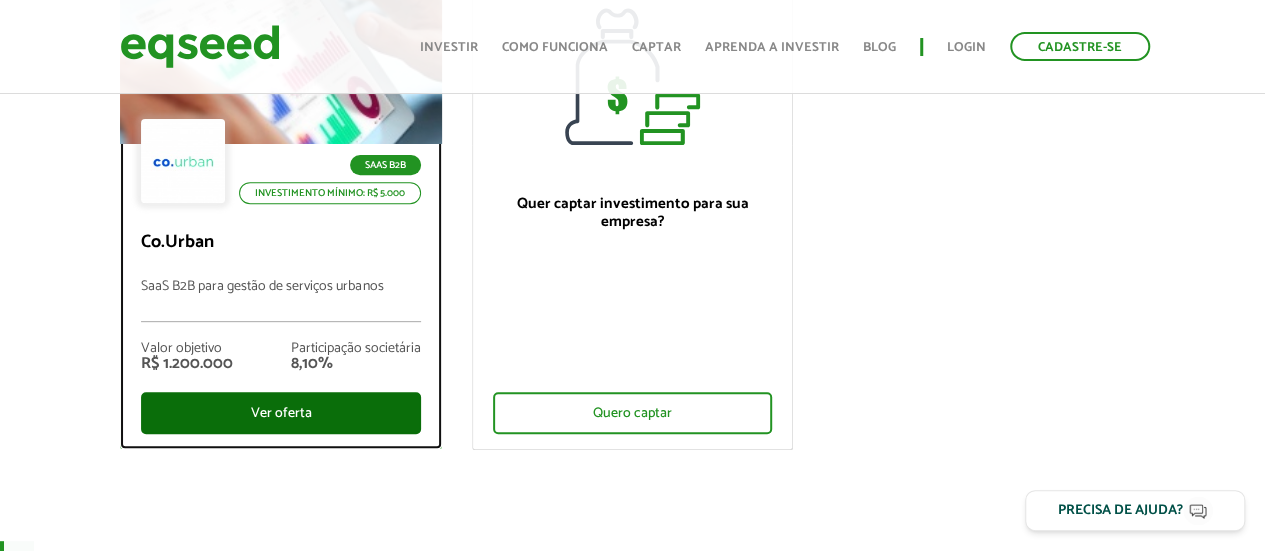 click on "Ver oferta" at bounding box center [280, 413] 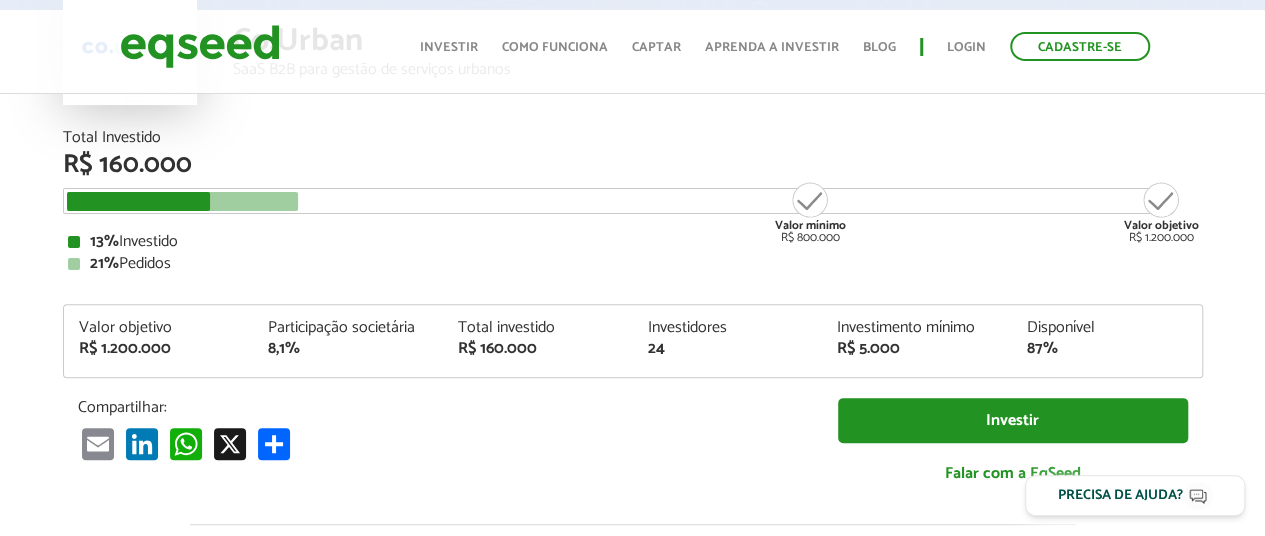 scroll, scrollTop: 200, scrollLeft: 0, axis: vertical 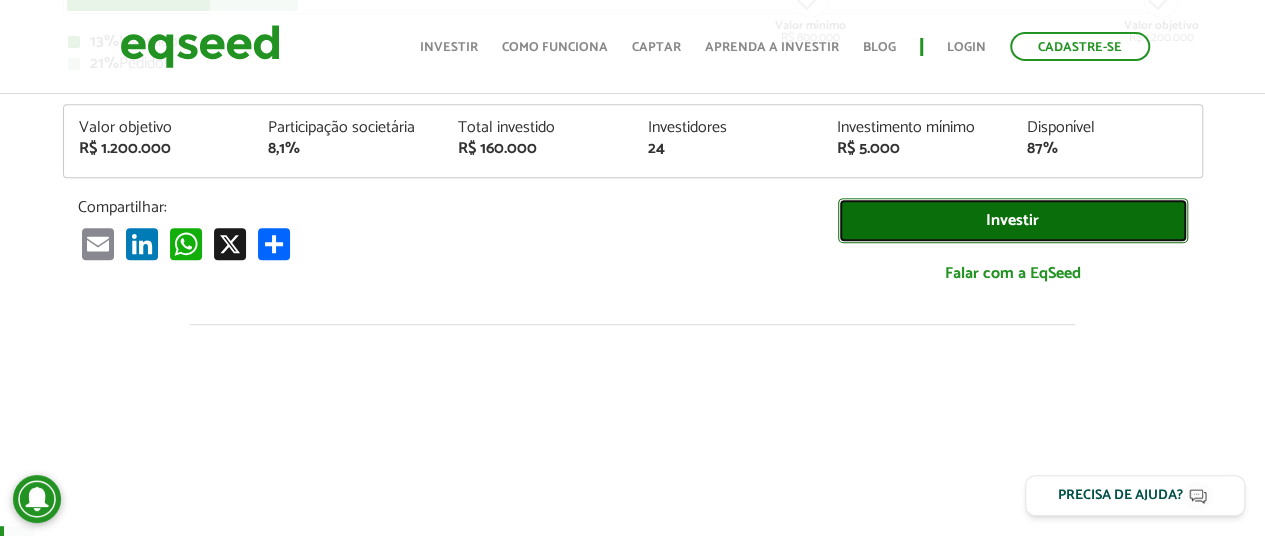 click on "Investir" at bounding box center [1013, 220] 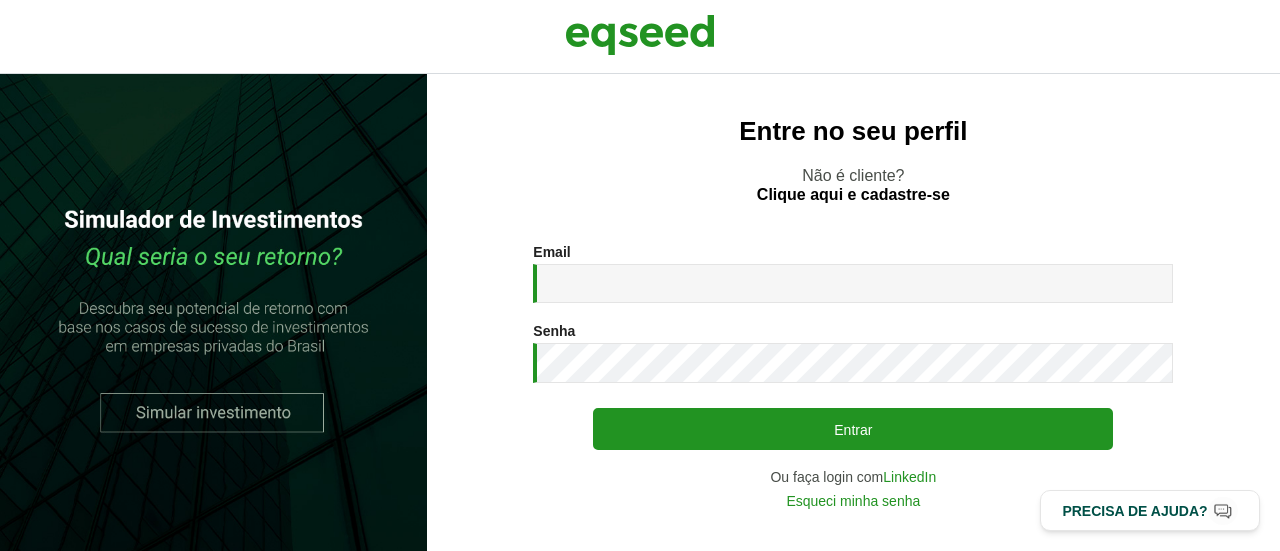 scroll, scrollTop: 0, scrollLeft: 0, axis: both 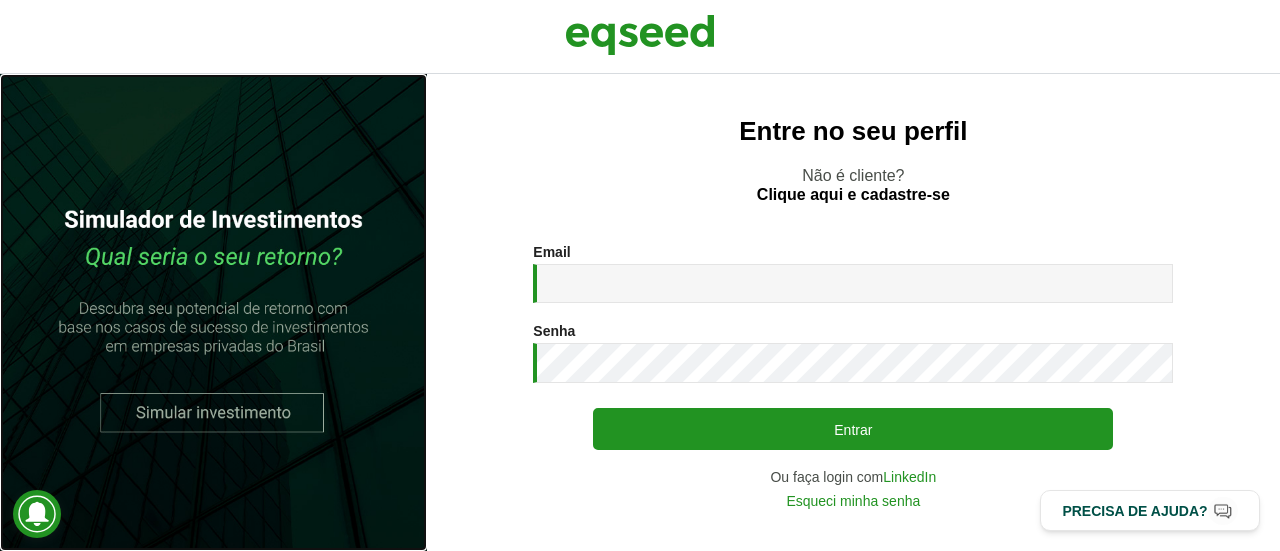 click at bounding box center (213, 312) 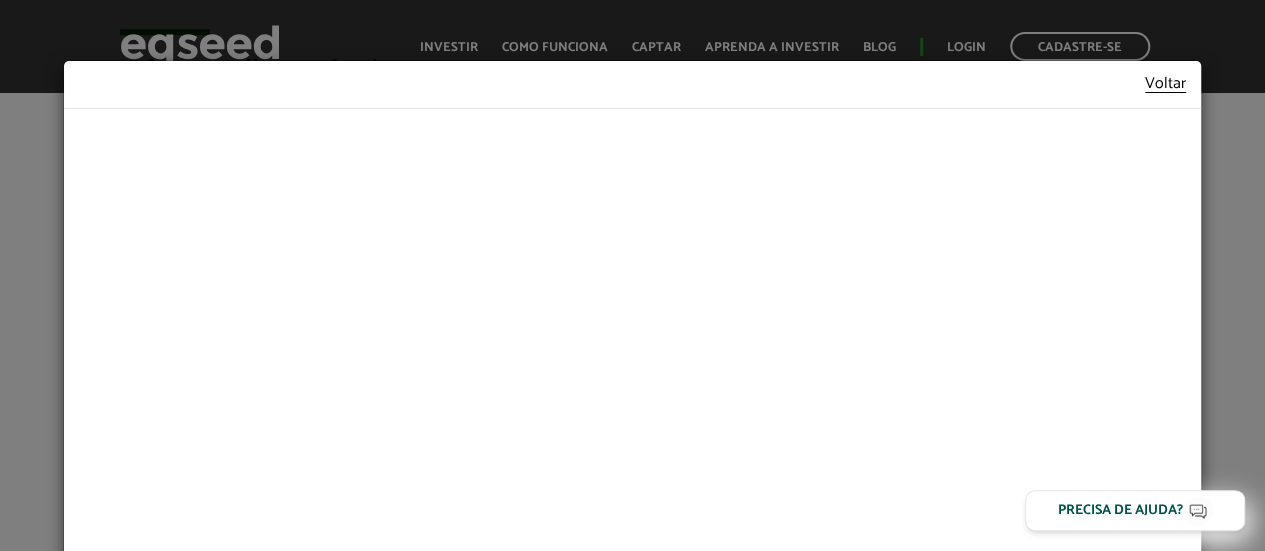 scroll, scrollTop: 0, scrollLeft: 0, axis: both 